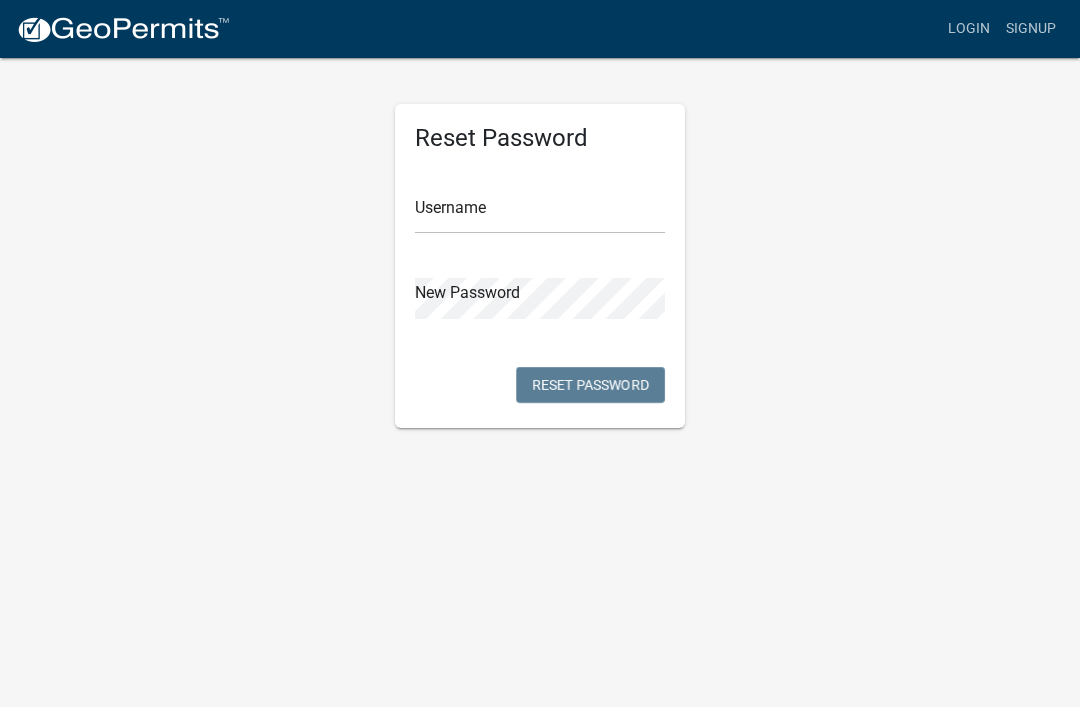 scroll, scrollTop: 0, scrollLeft: 0, axis: both 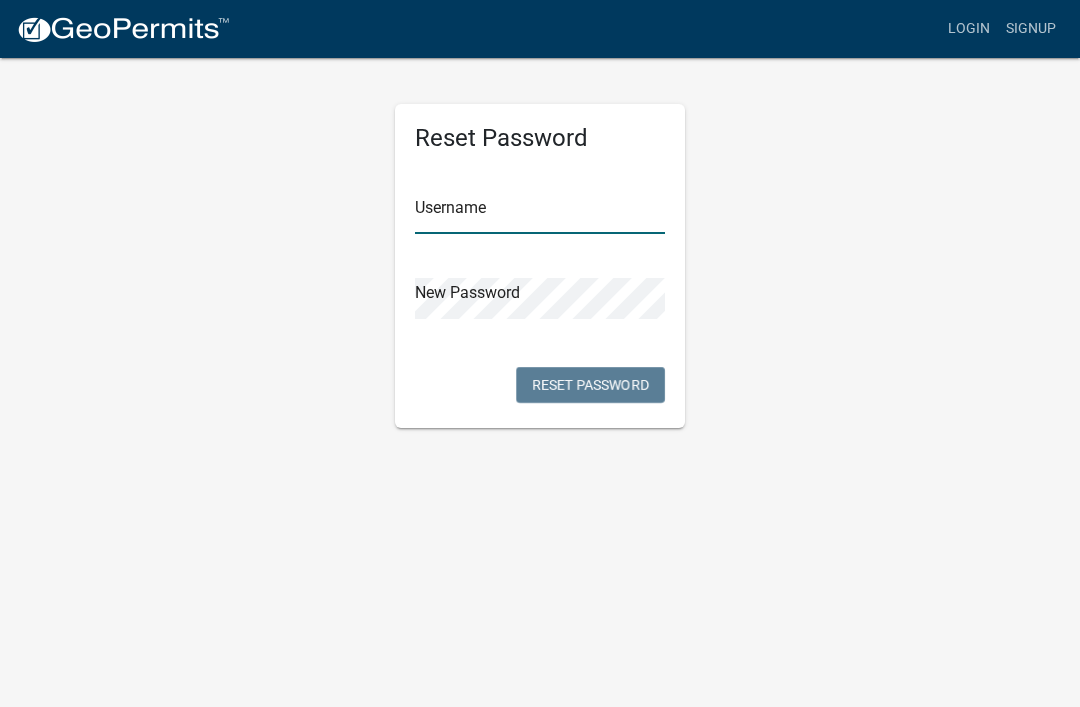 click at bounding box center [540, 213] 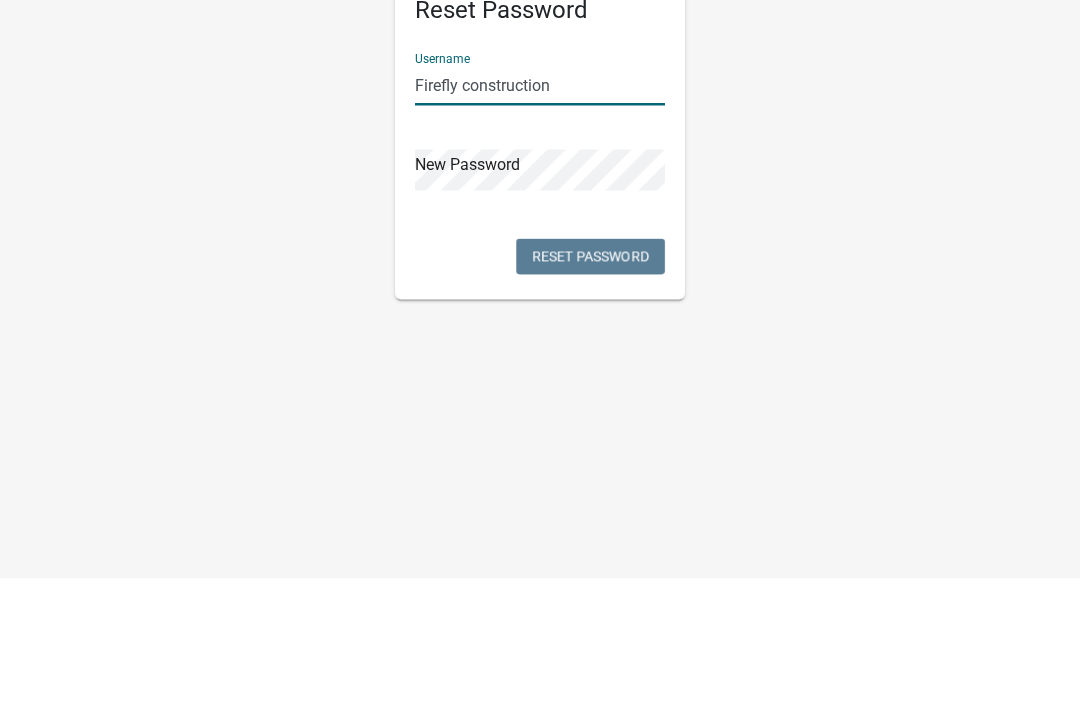 type on "Firefly construction" 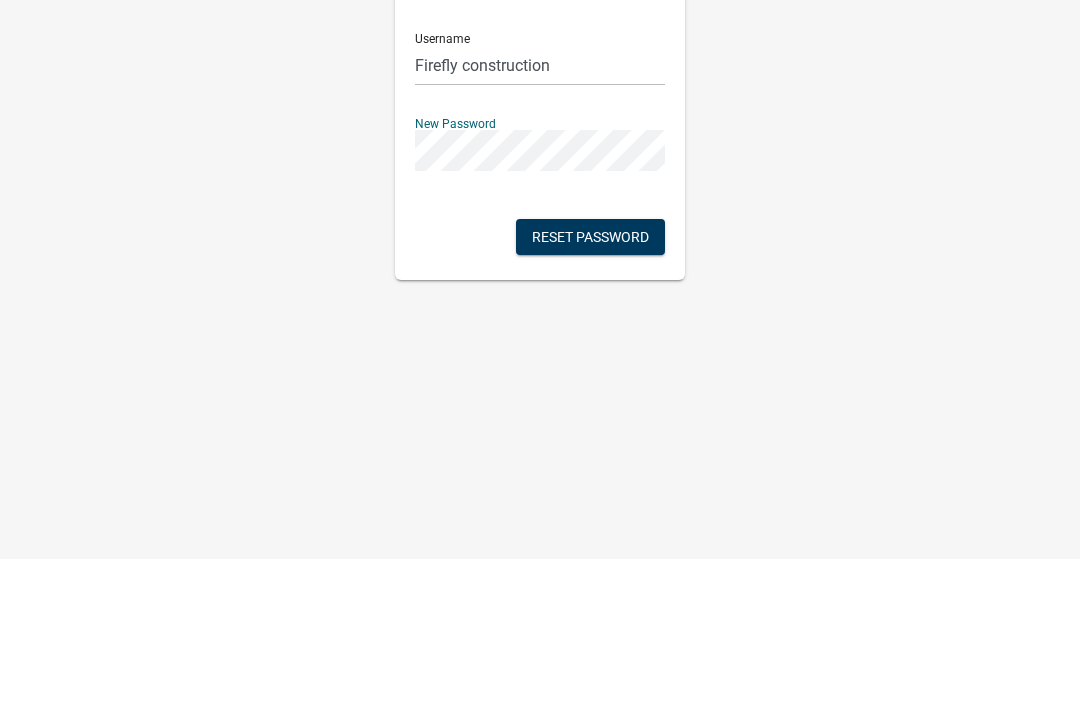 click on "Reset Password" 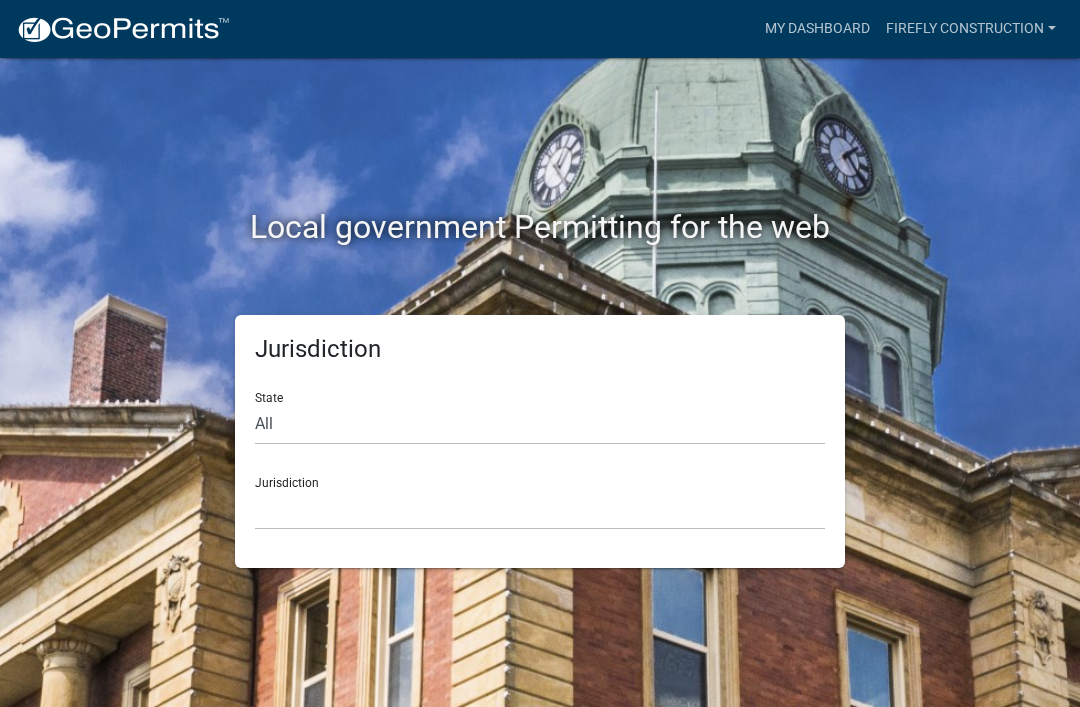 click on "My Dashboard" at bounding box center [817, 29] 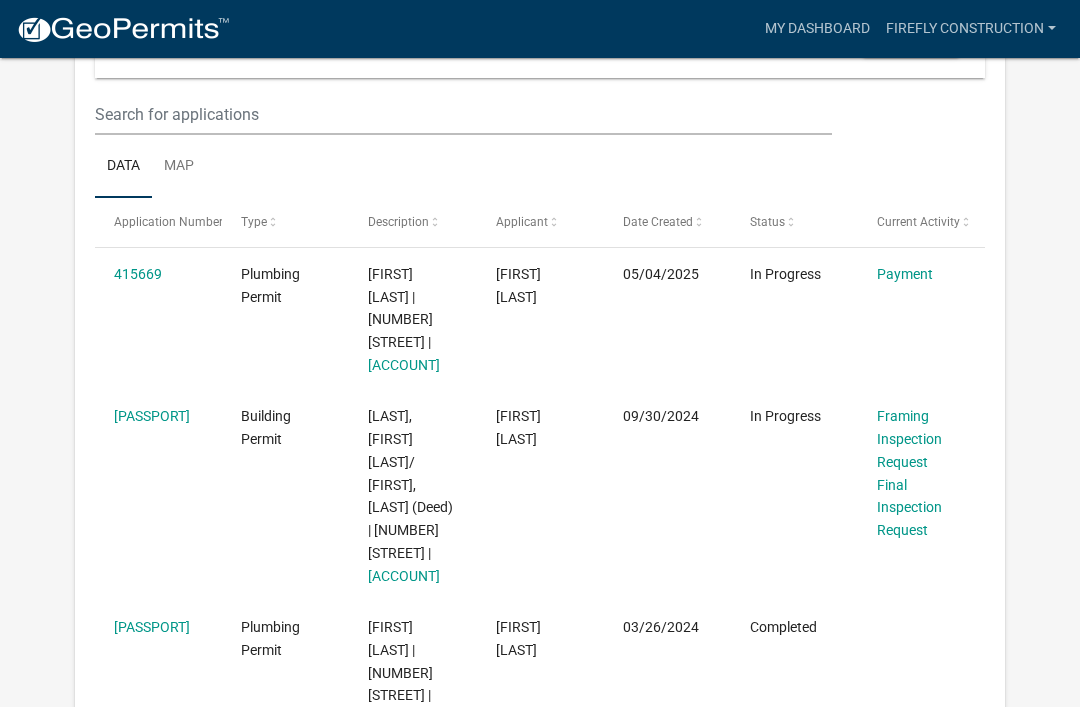 scroll, scrollTop: 272, scrollLeft: 0, axis: vertical 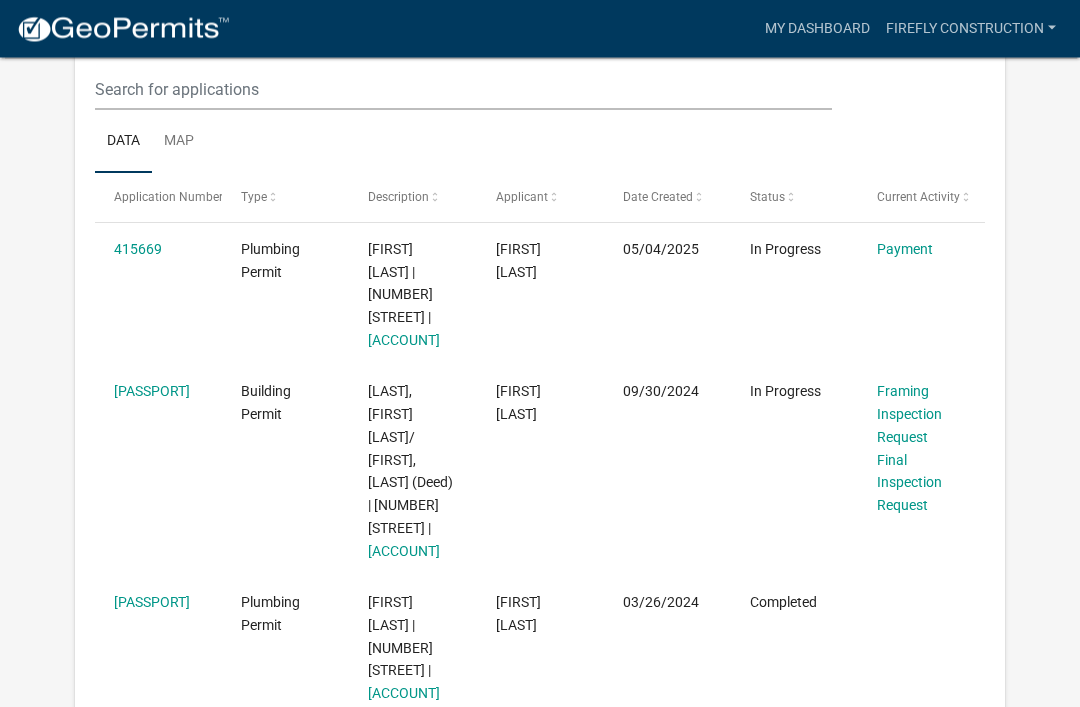 click on "Framing Inspection Request" 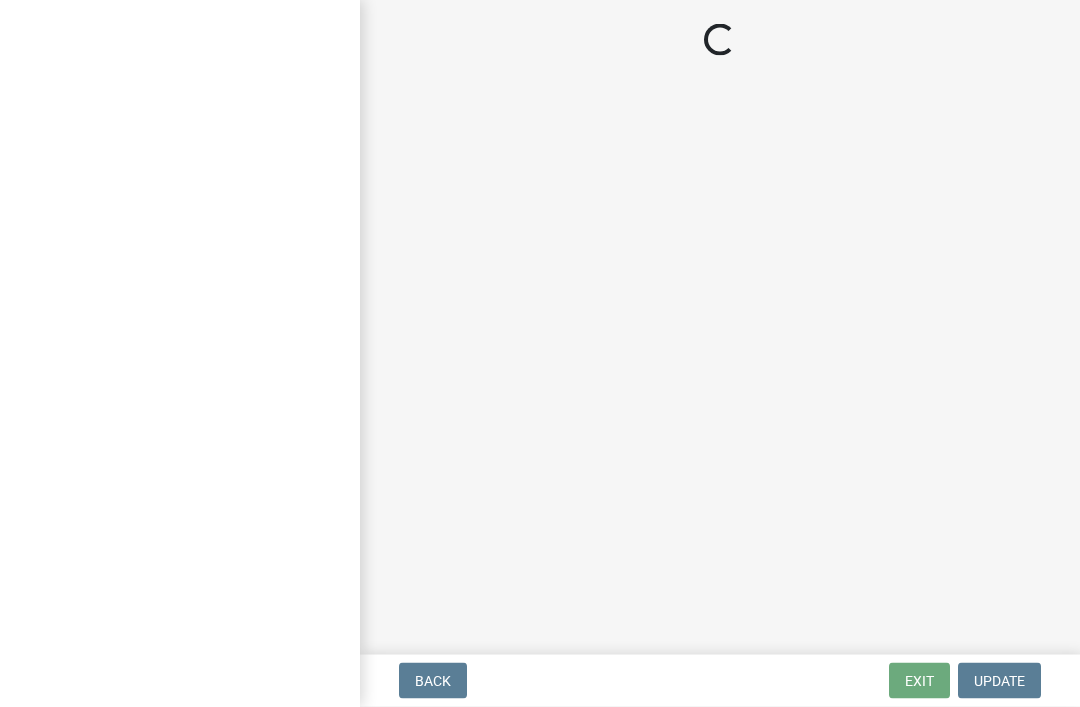 scroll, scrollTop: 0, scrollLeft: 0, axis: both 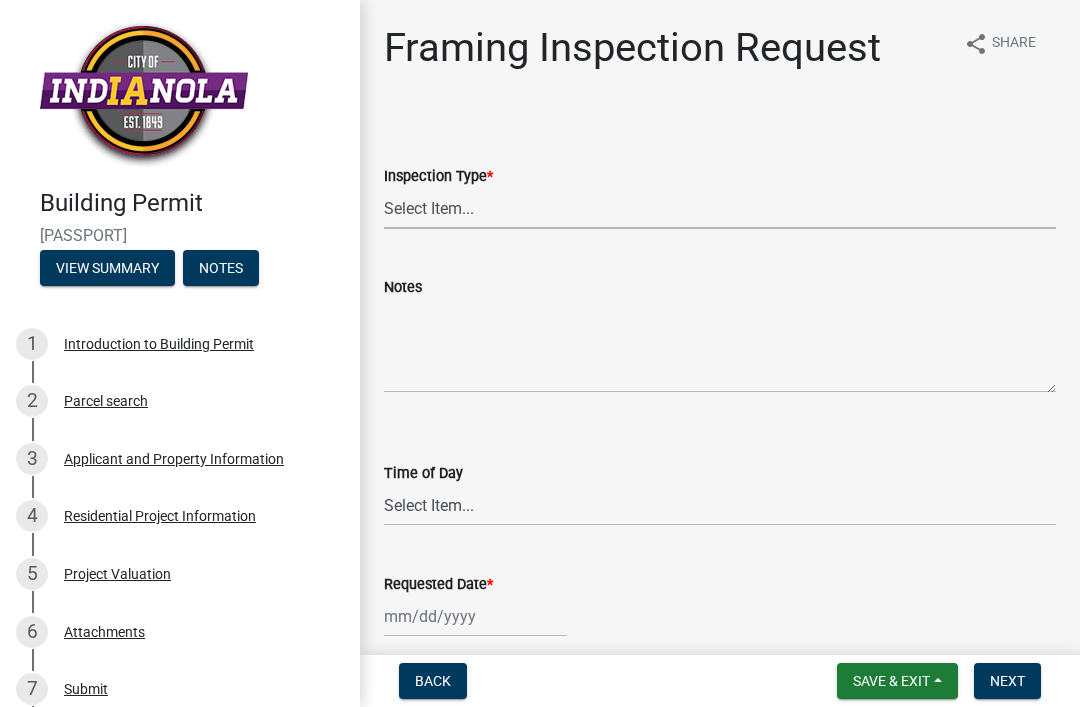 click on "Select Item...   Framing" at bounding box center [720, 208] 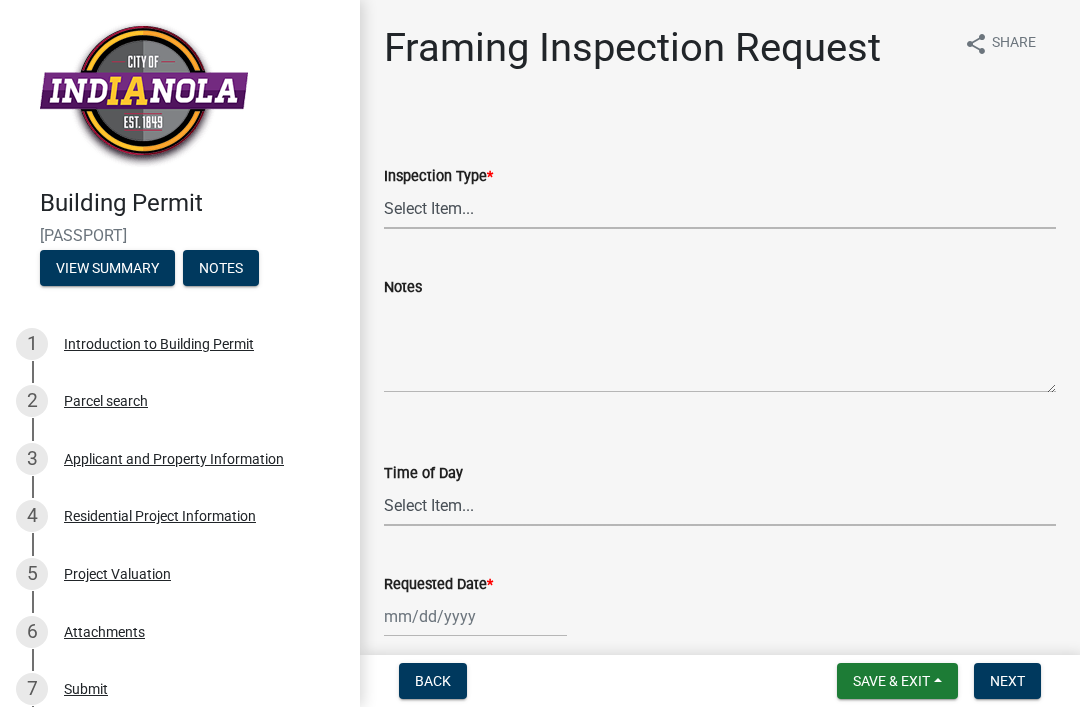 click on "Select Item...   AM   PM" at bounding box center [720, 505] 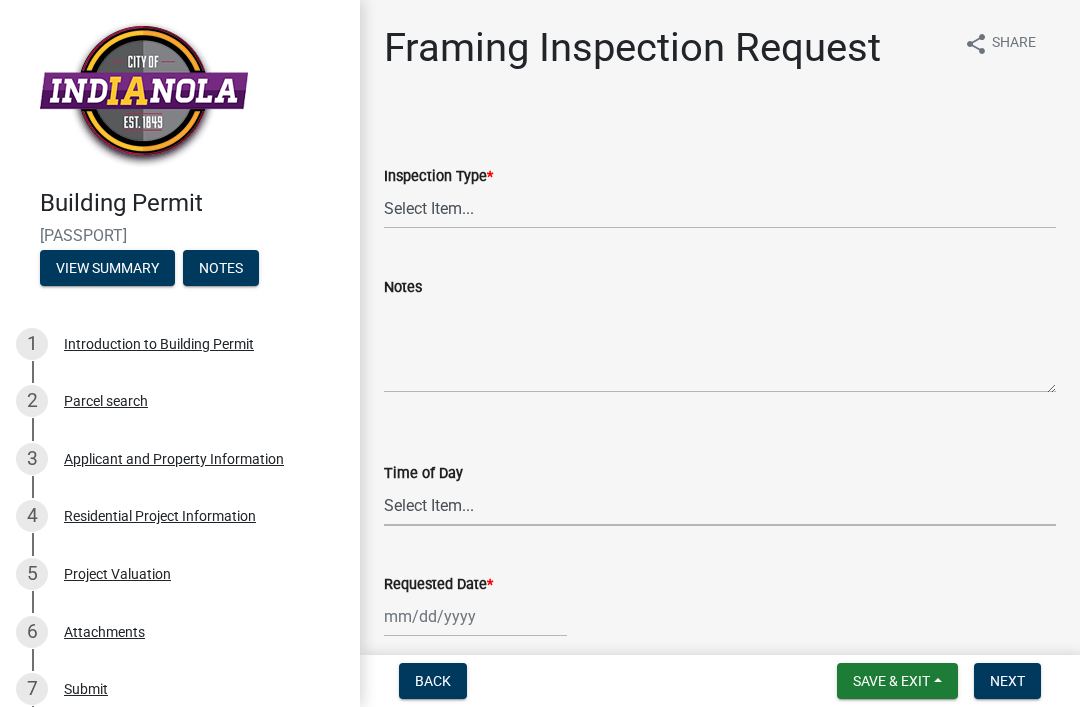 select on "88af556d-fdf1-454b-b933-61cadeae1443" 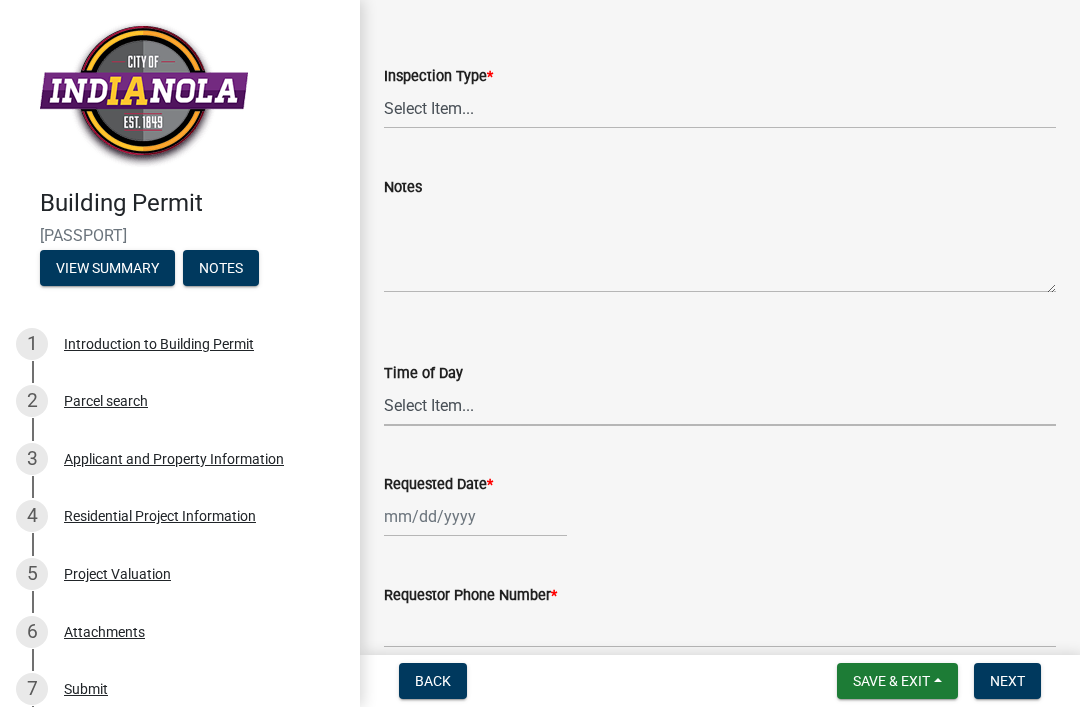 scroll, scrollTop: 151, scrollLeft: 0, axis: vertical 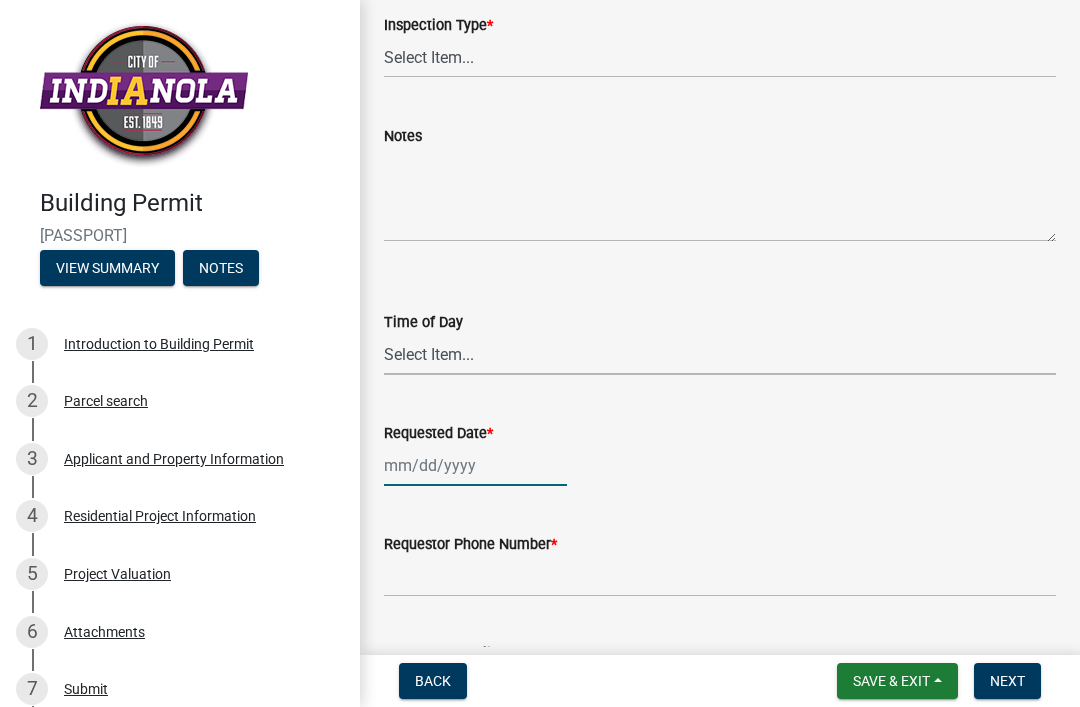 click 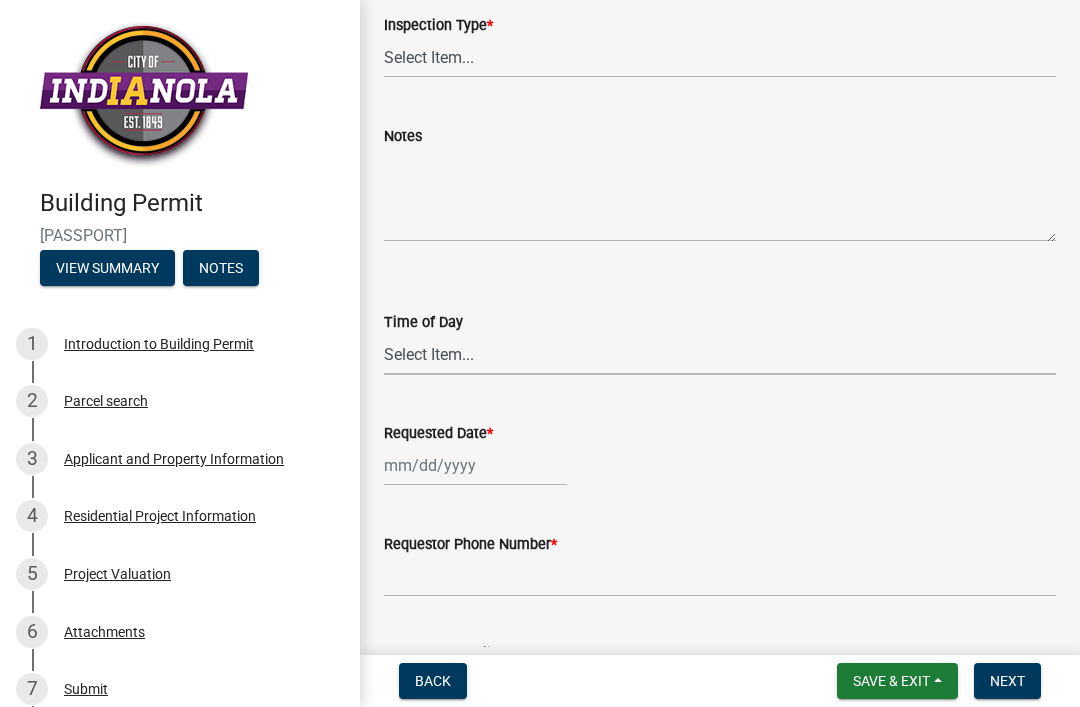 select on "8" 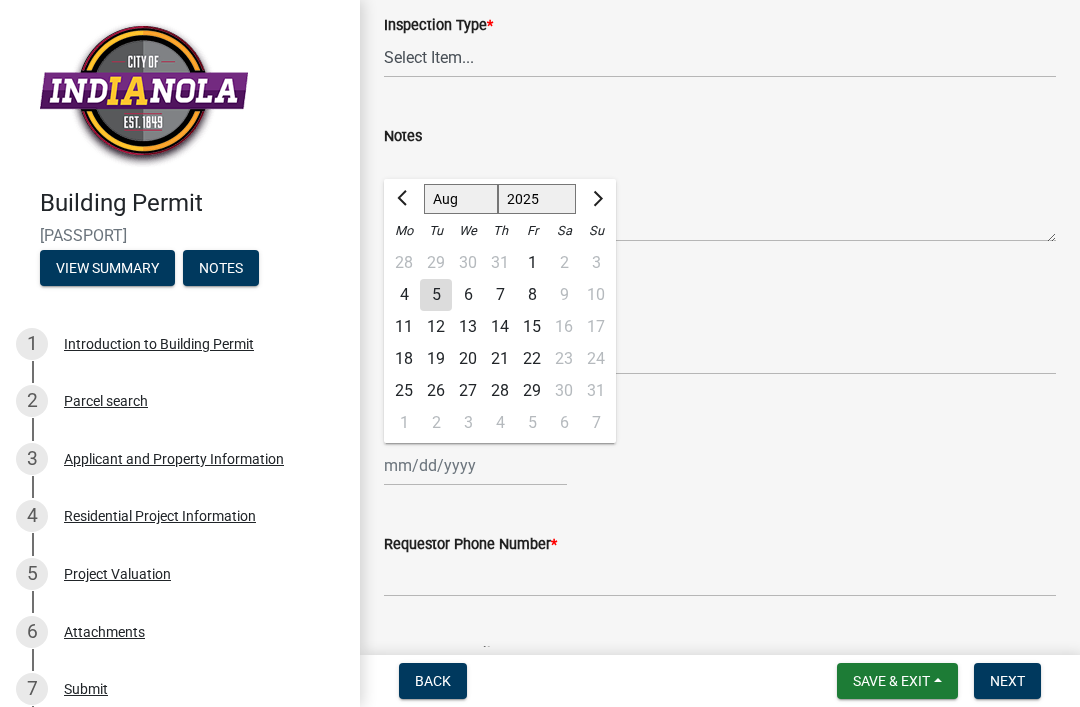 click on "7" 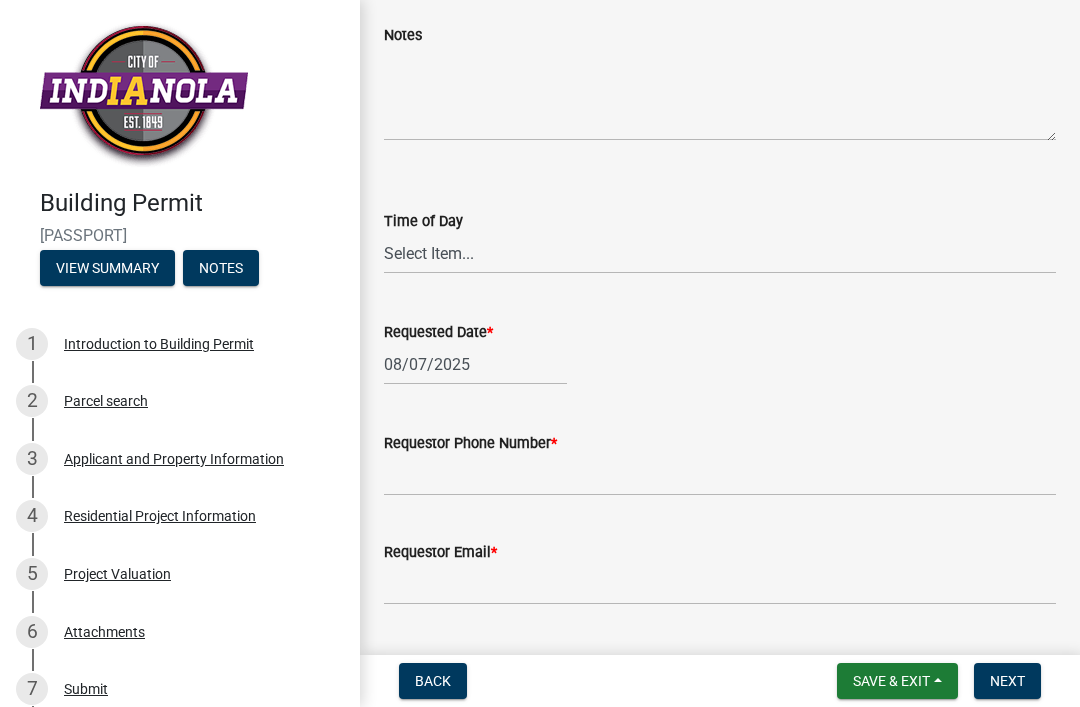 scroll, scrollTop: 260, scrollLeft: 0, axis: vertical 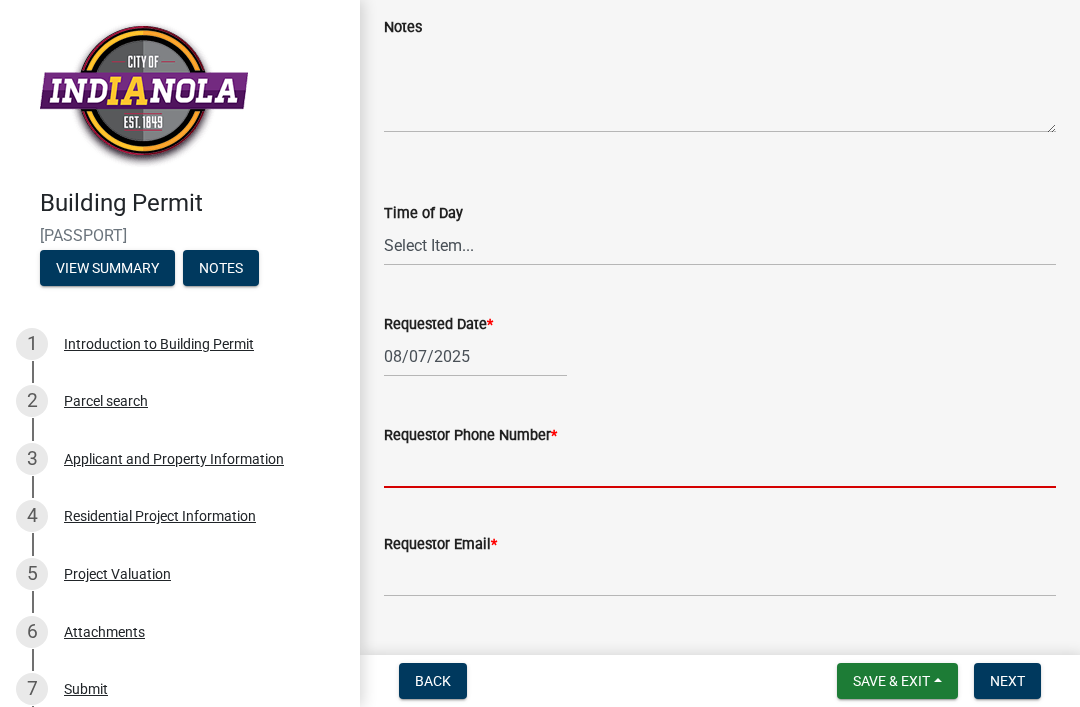 click on "Requestor Phone Number  *" at bounding box center [720, 467] 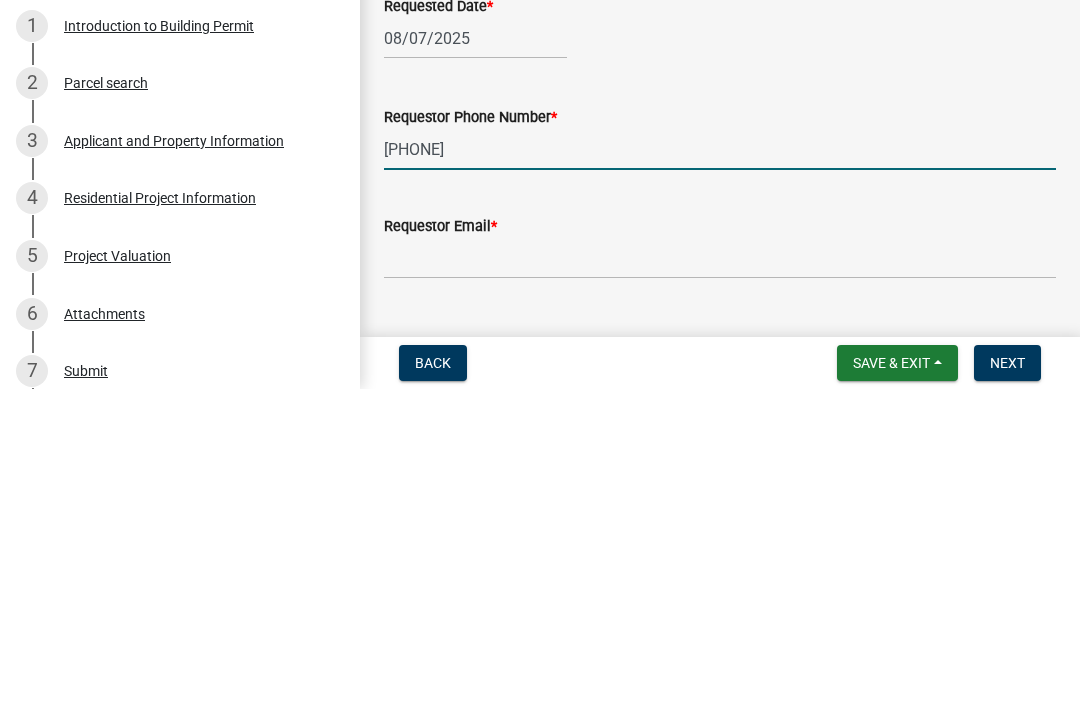 type on "[PHONE]" 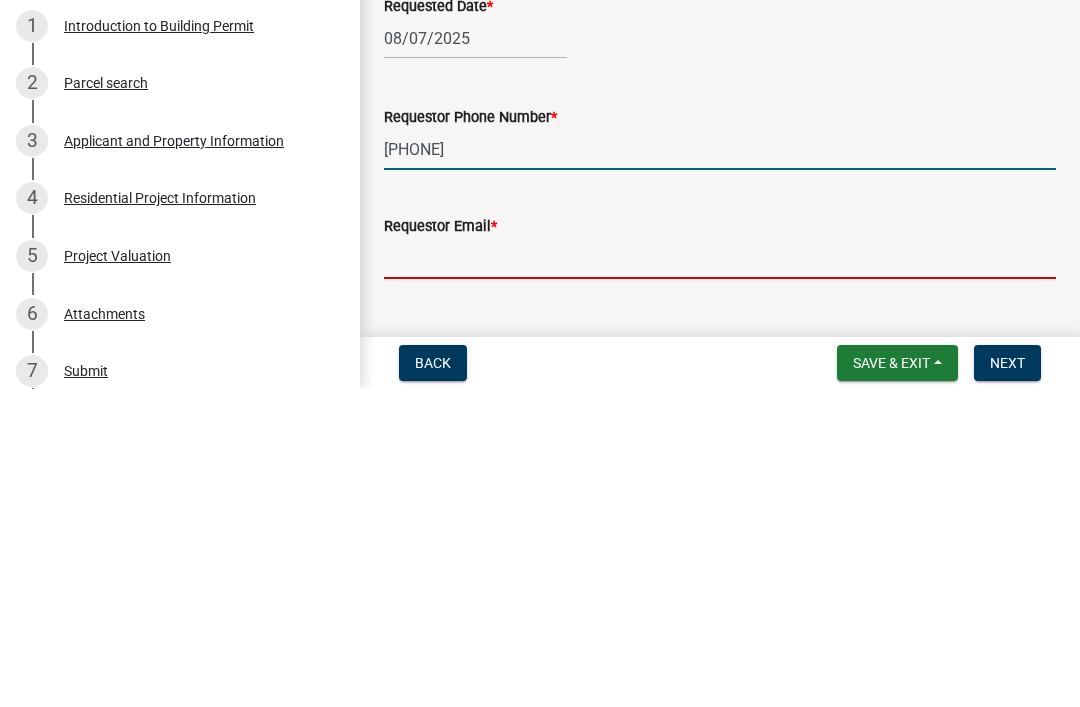 click on "Requestor Email  *" at bounding box center (720, 576) 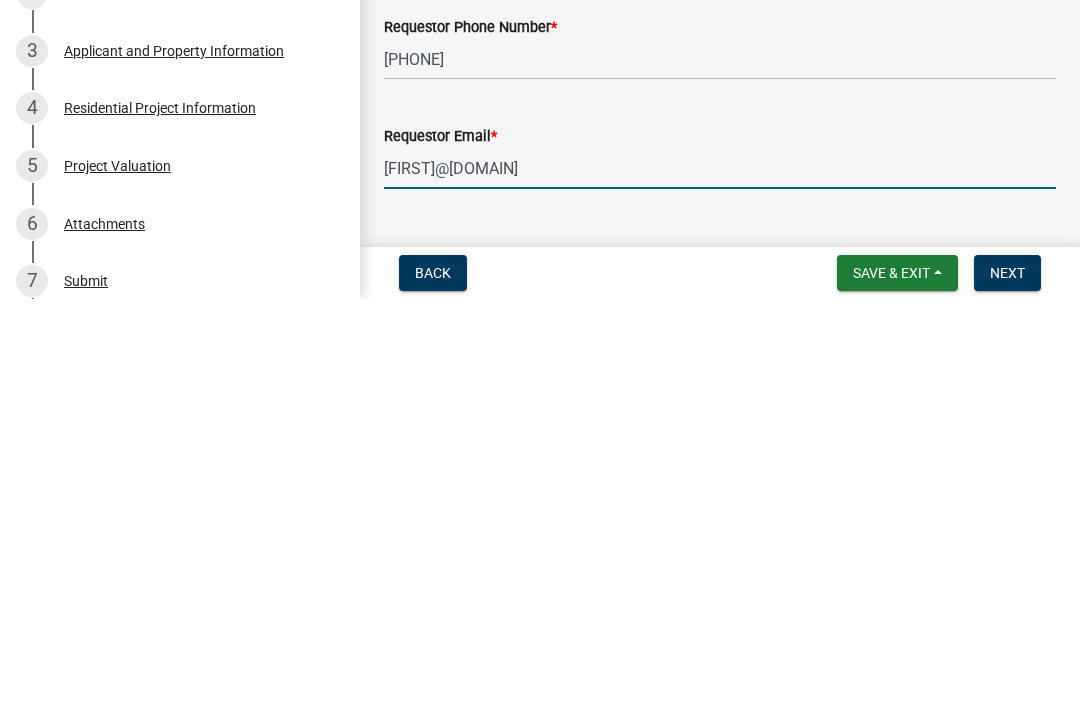 type on "[FIRST][LAST]@example.com" 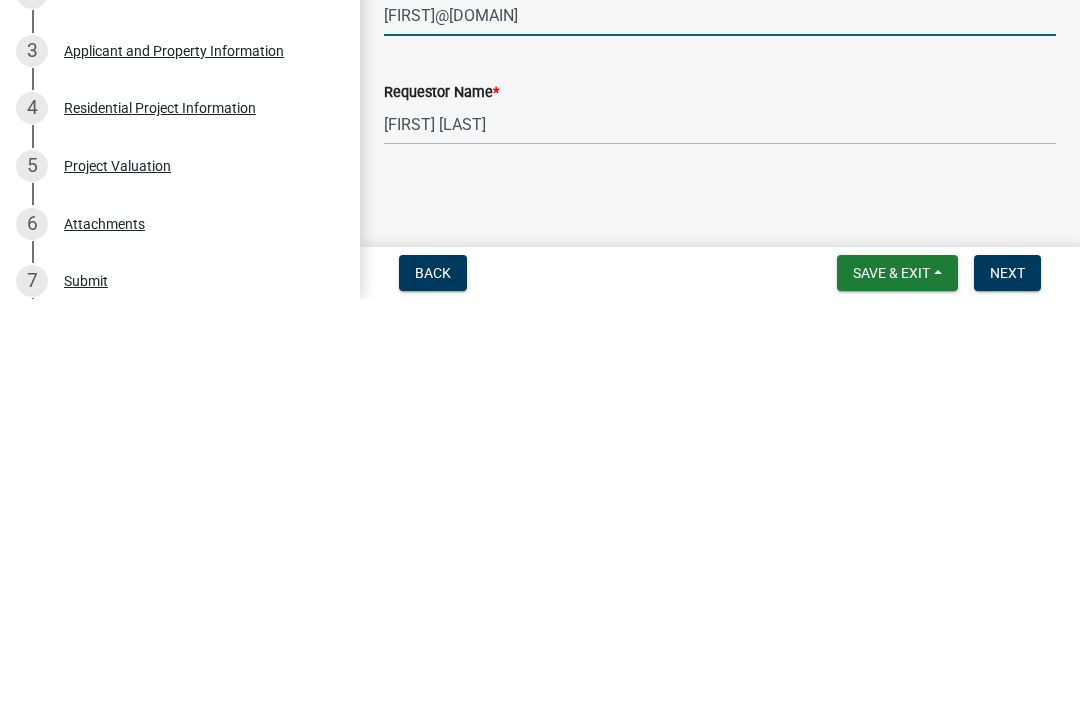 scroll, scrollTop: 413, scrollLeft: 0, axis: vertical 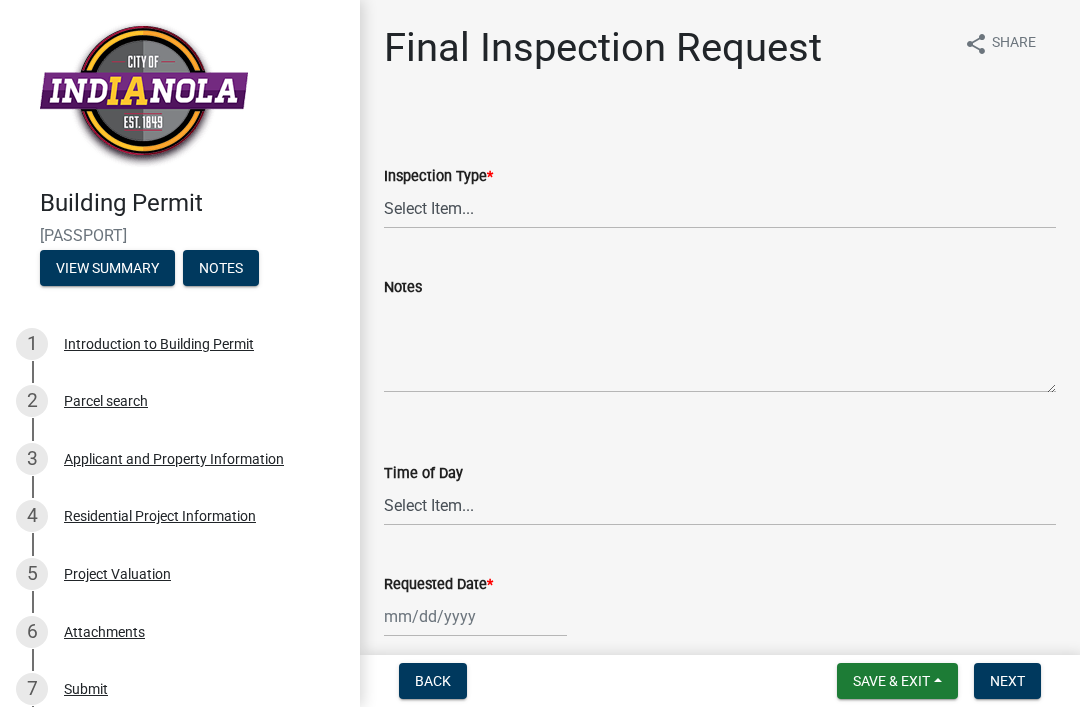 click at bounding box center [144, 94] 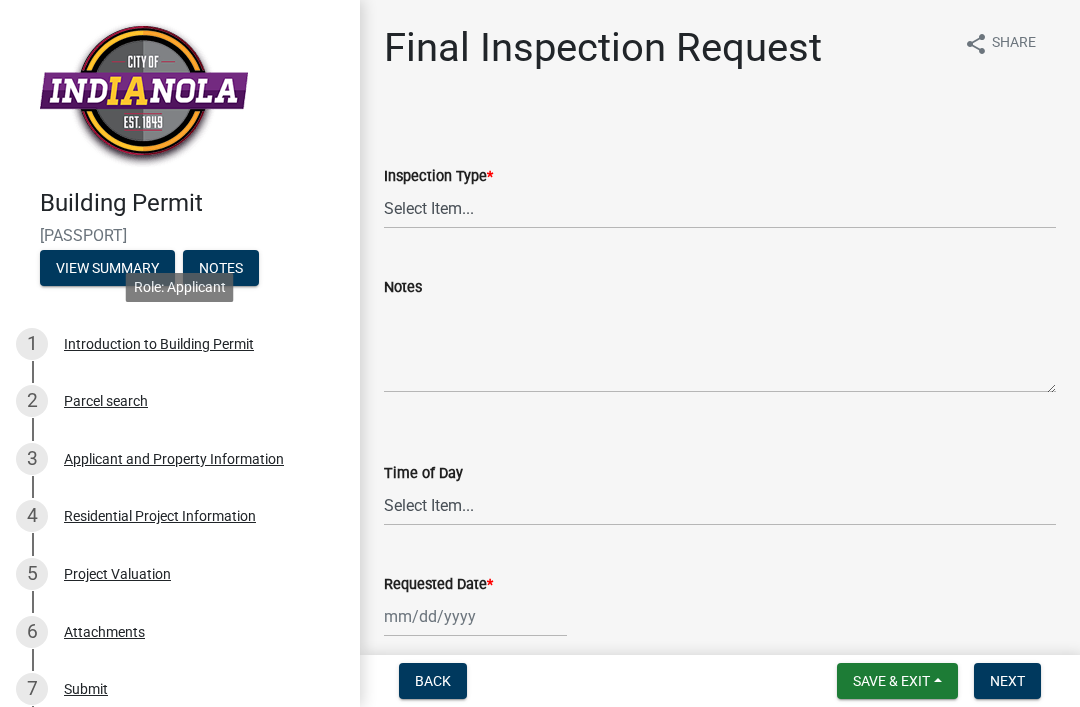 click on "1     Introduction to Building Permit" at bounding box center [172, 344] 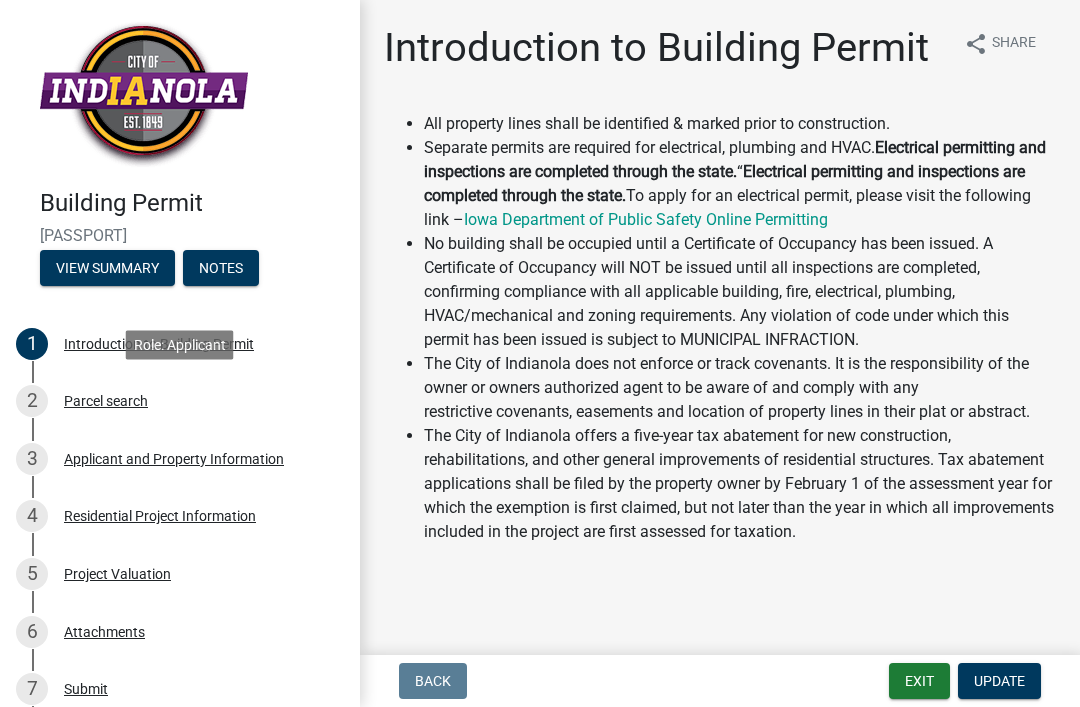 click on "Parcel search" at bounding box center [106, 401] 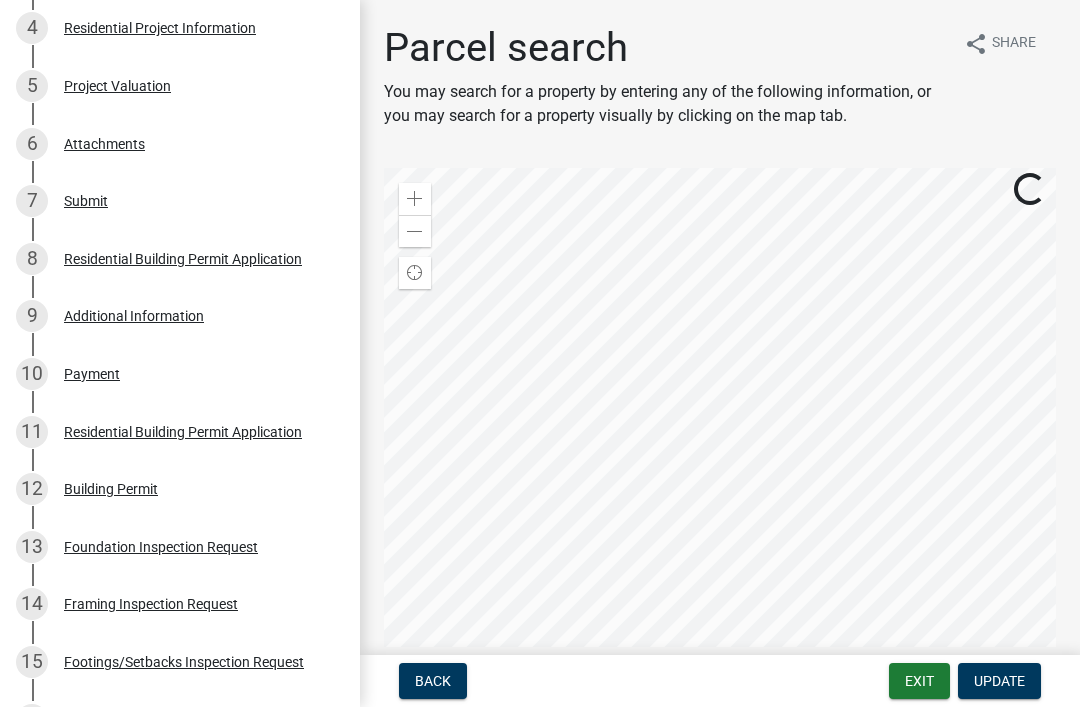 scroll, scrollTop: 494, scrollLeft: 0, axis: vertical 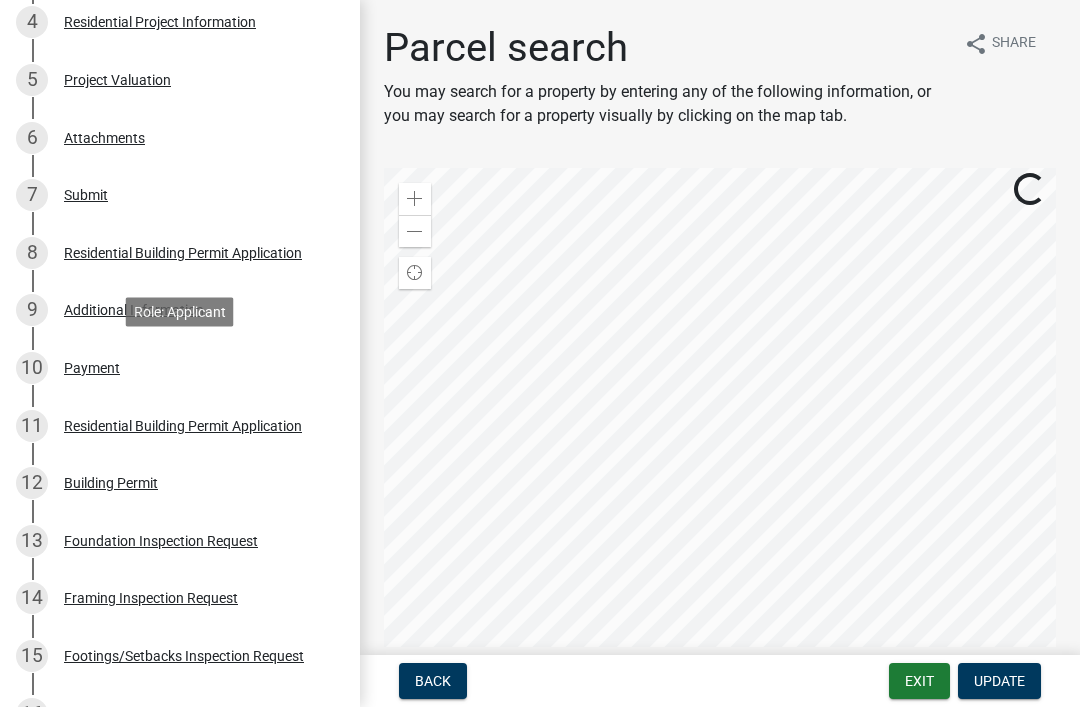 click on "10     Payment" at bounding box center [172, 368] 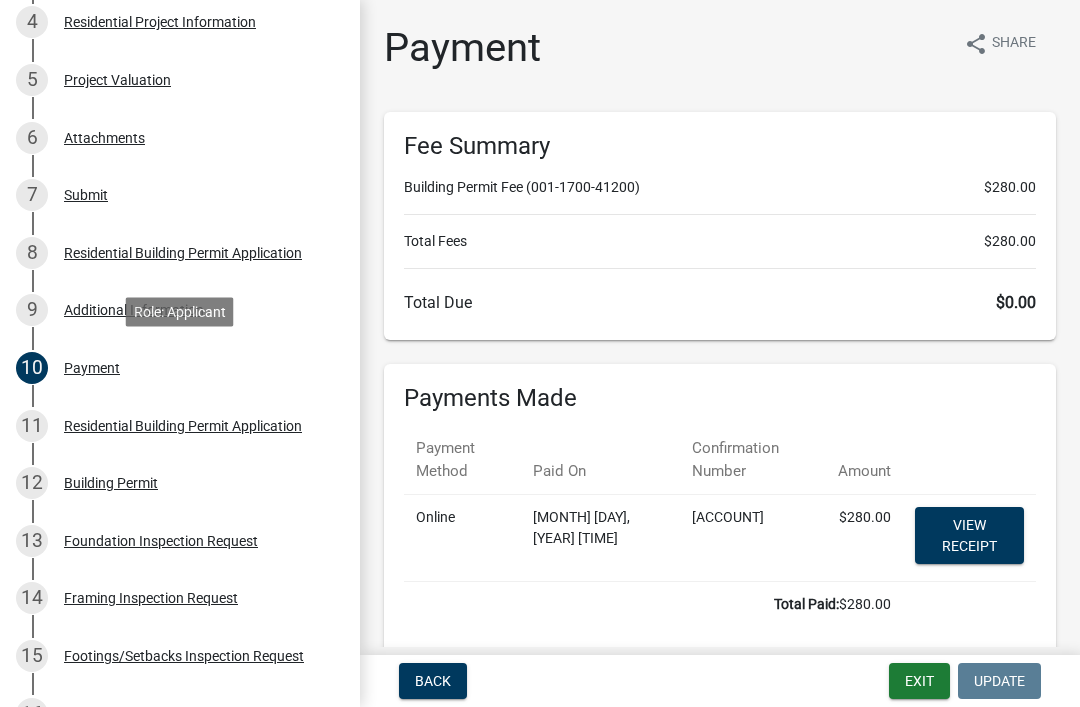 scroll, scrollTop: 0, scrollLeft: 0, axis: both 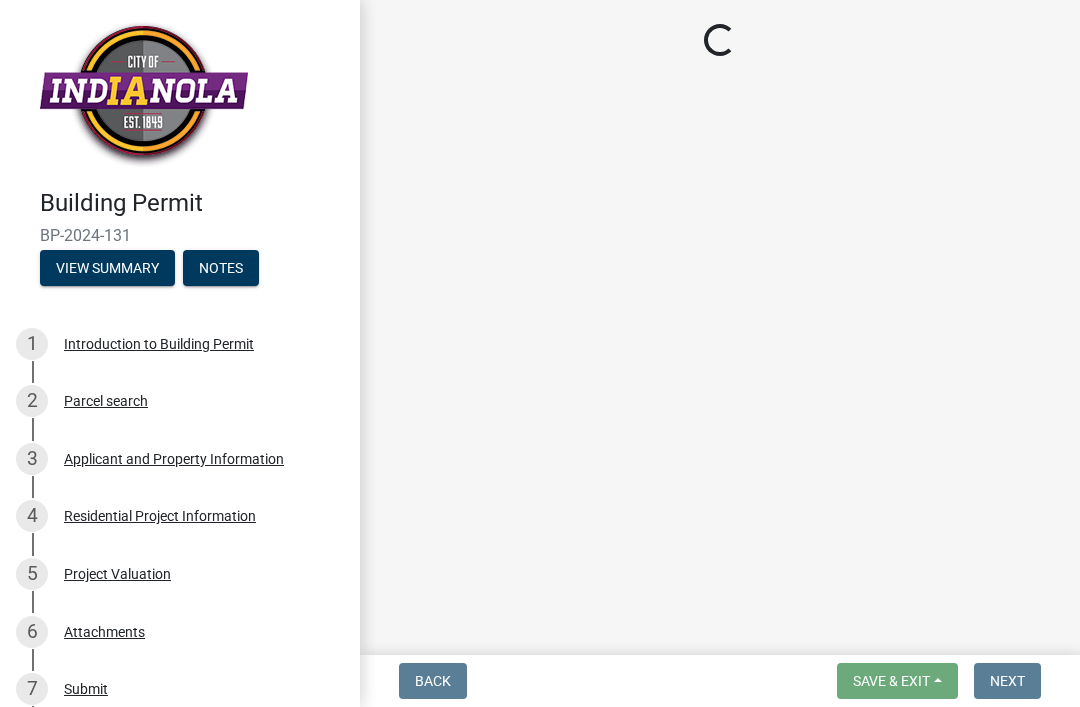 select on "e9fcb543-8f06-4ed5-8df3-3925d2ebe15d" 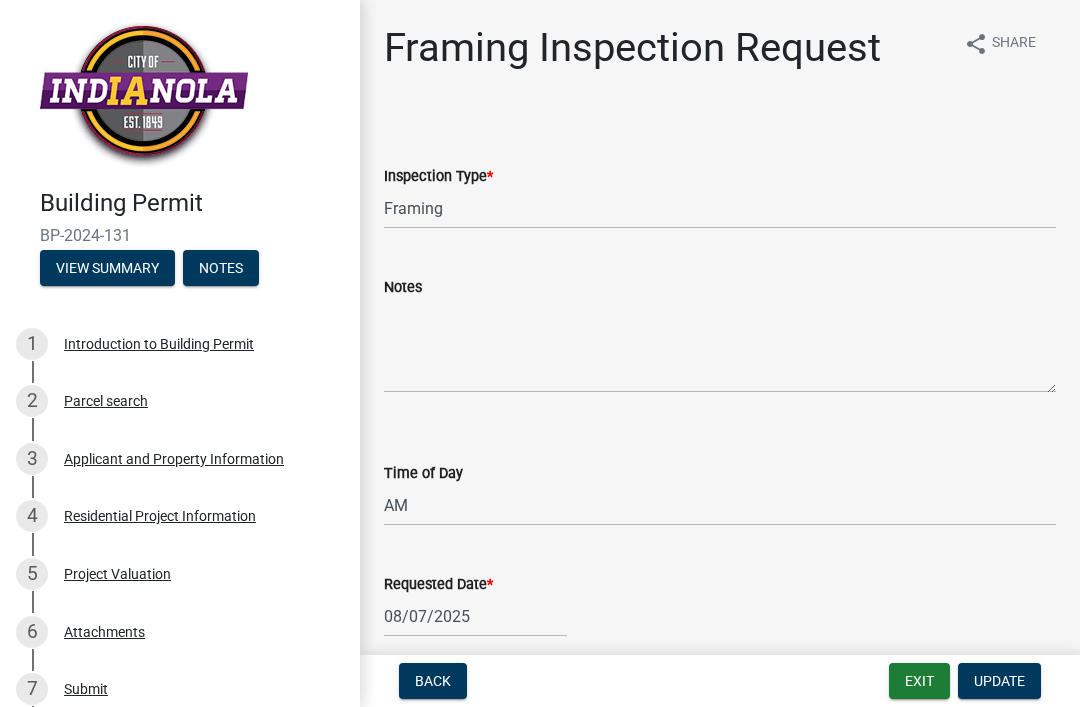 click on "View Summary" at bounding box center (107, 268) 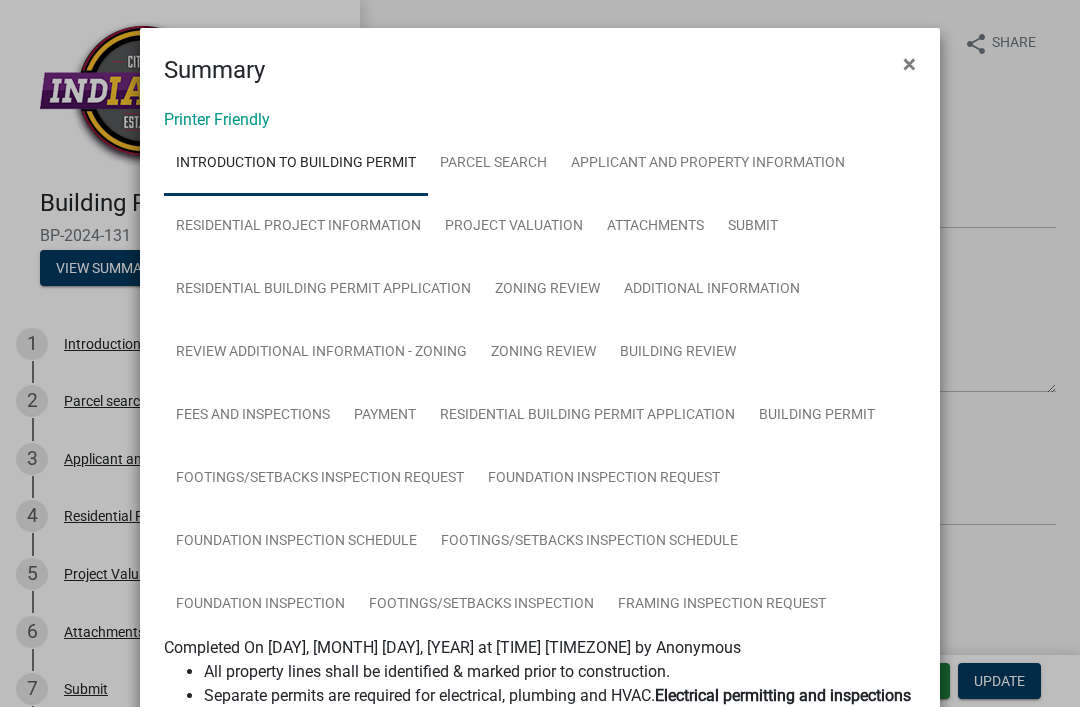 click on "×" 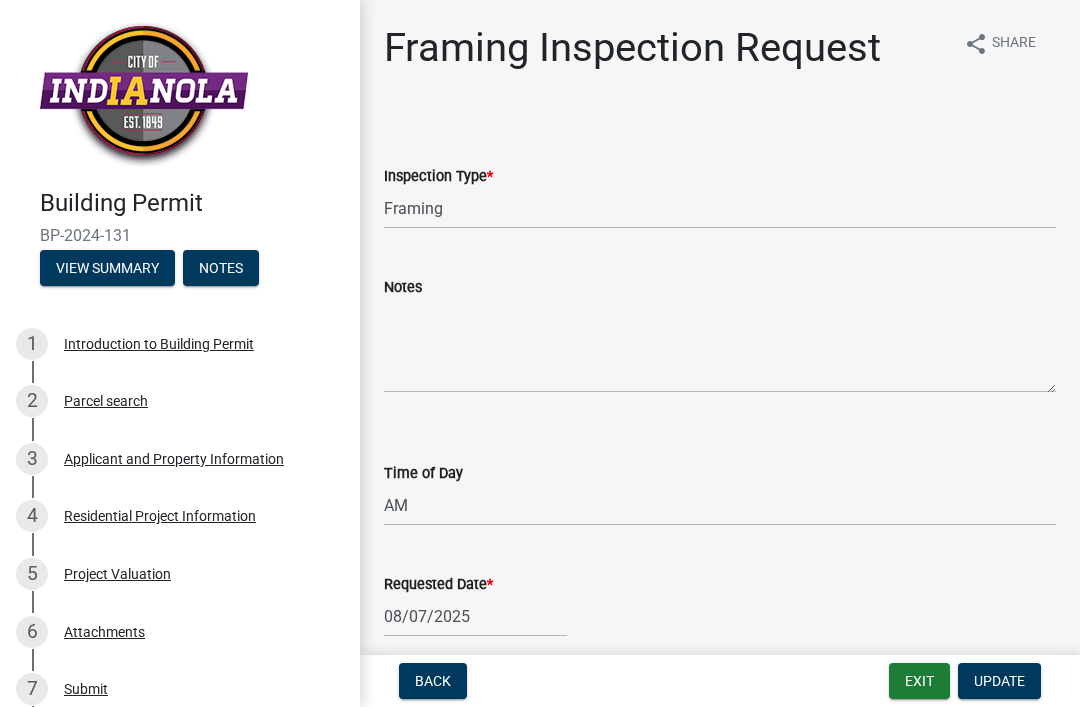 click on "Back" at bounding box center (433, 681) 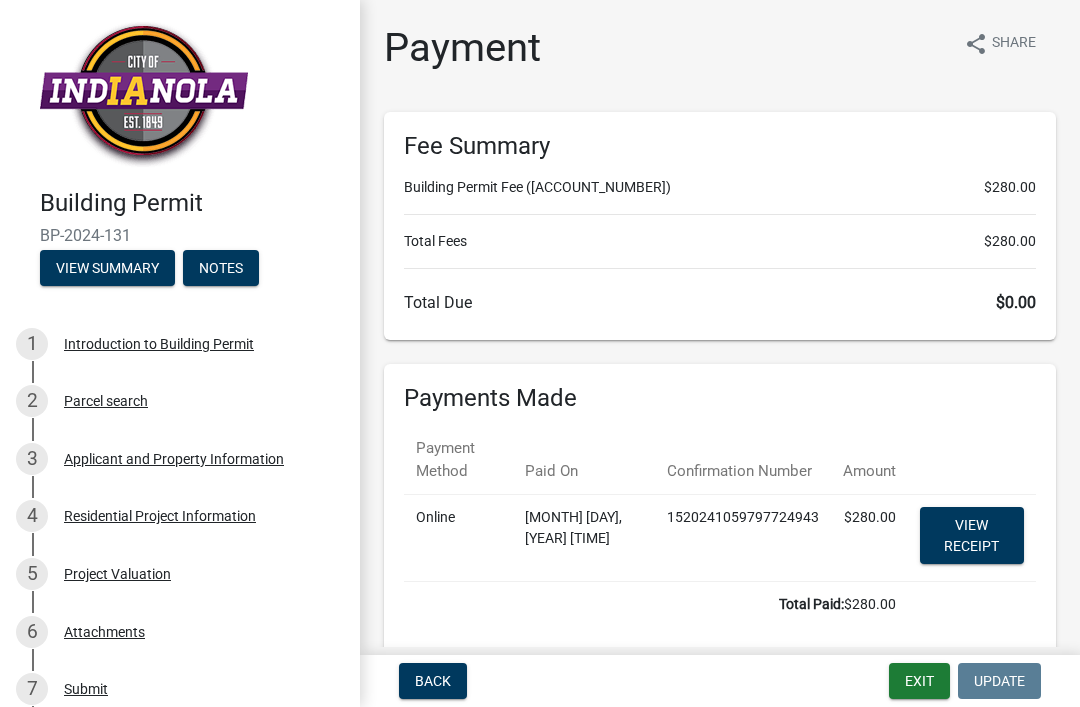 scroll, scrollTop: 0, scrollLeft: 0, axis: both 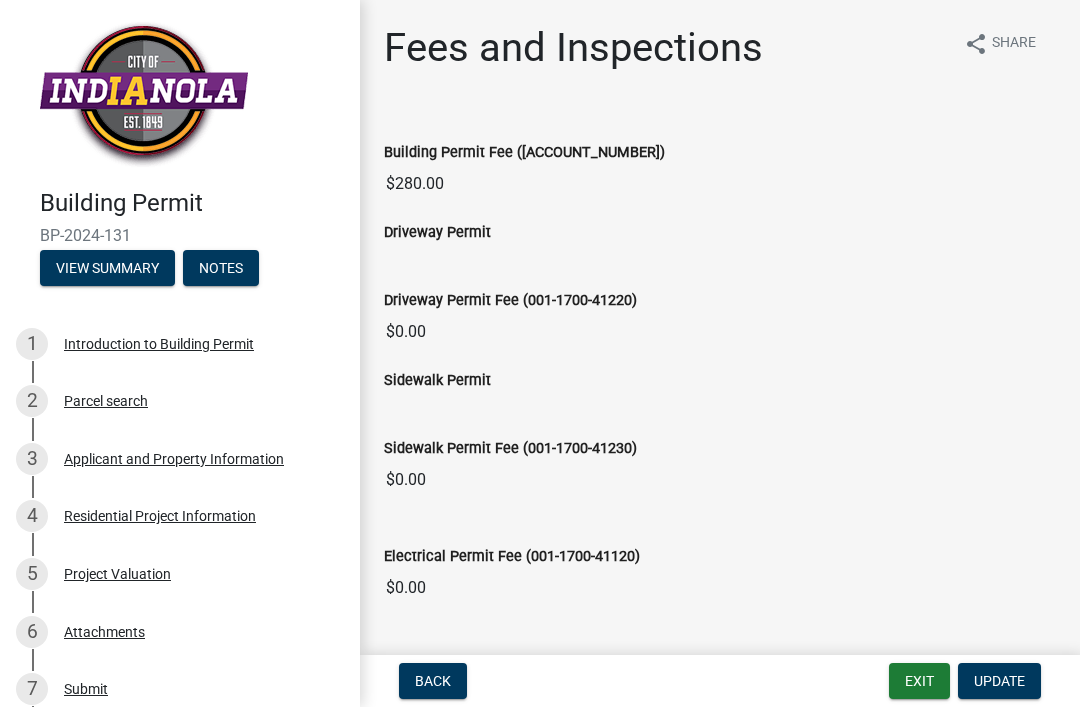 click on "Back" at bounding box center [433, 681] 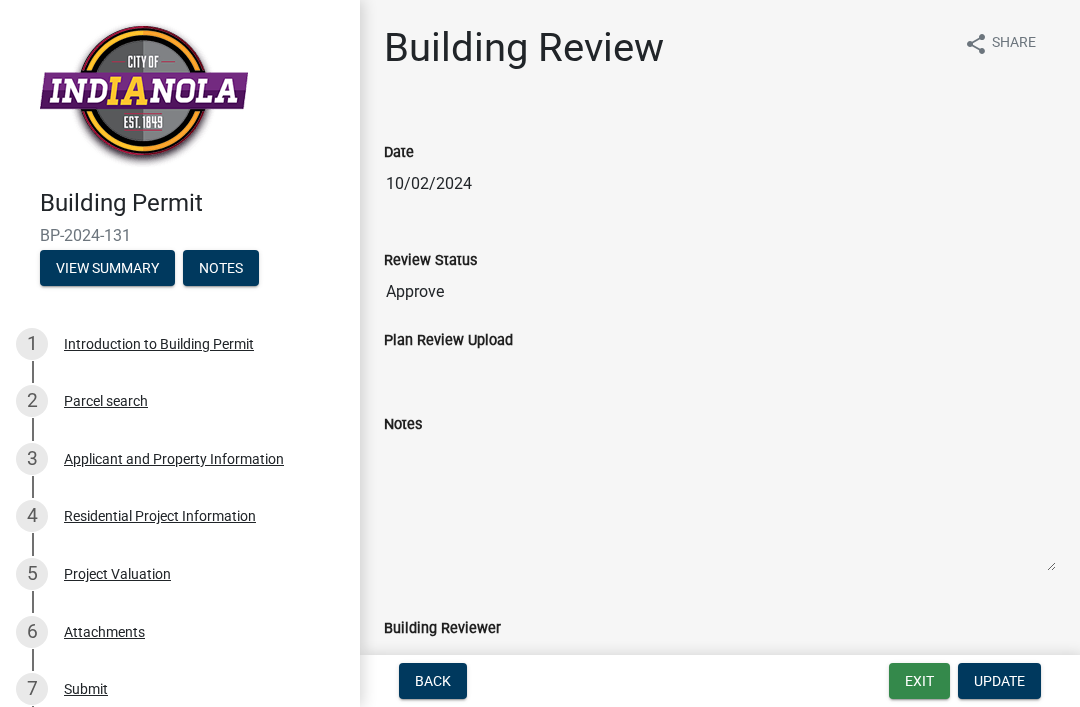 click on "Exit" at bounding box center [919, 681] 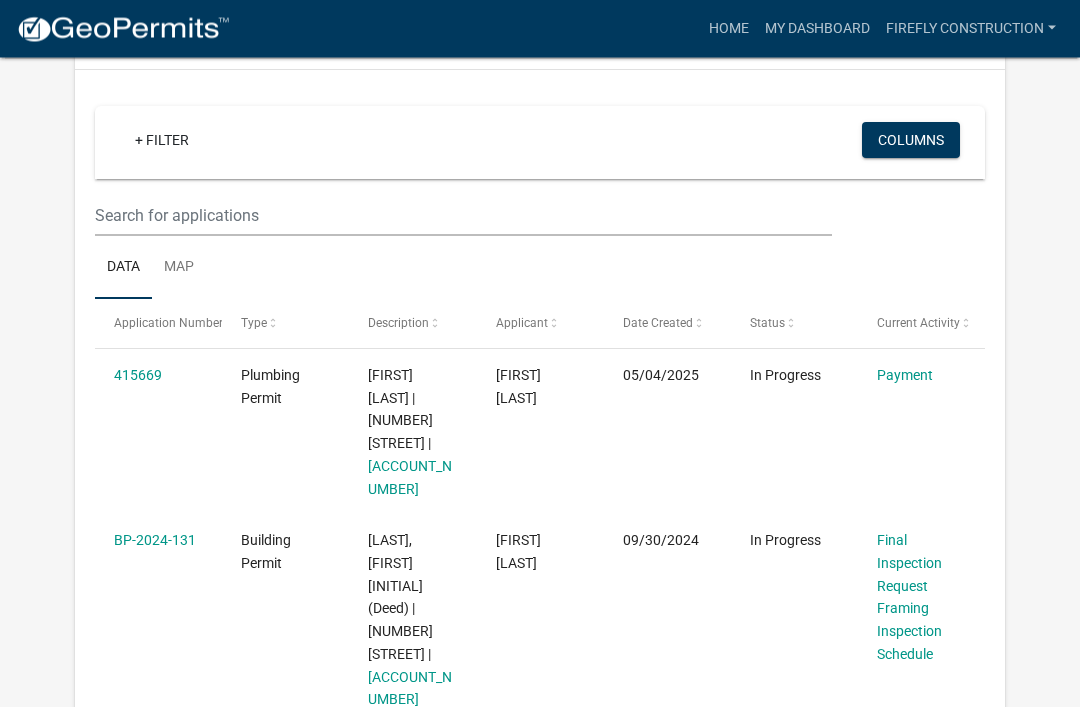 scroll, scrollTop: 141, scrollLeft: 0, axis: vertical 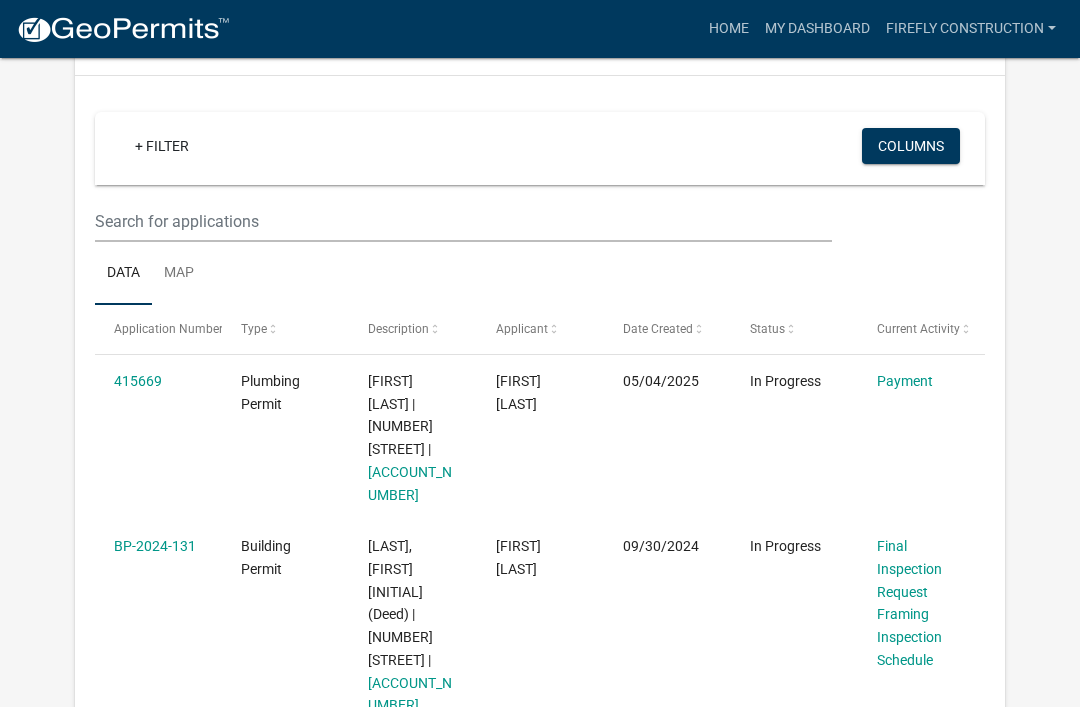 click on "Payment" 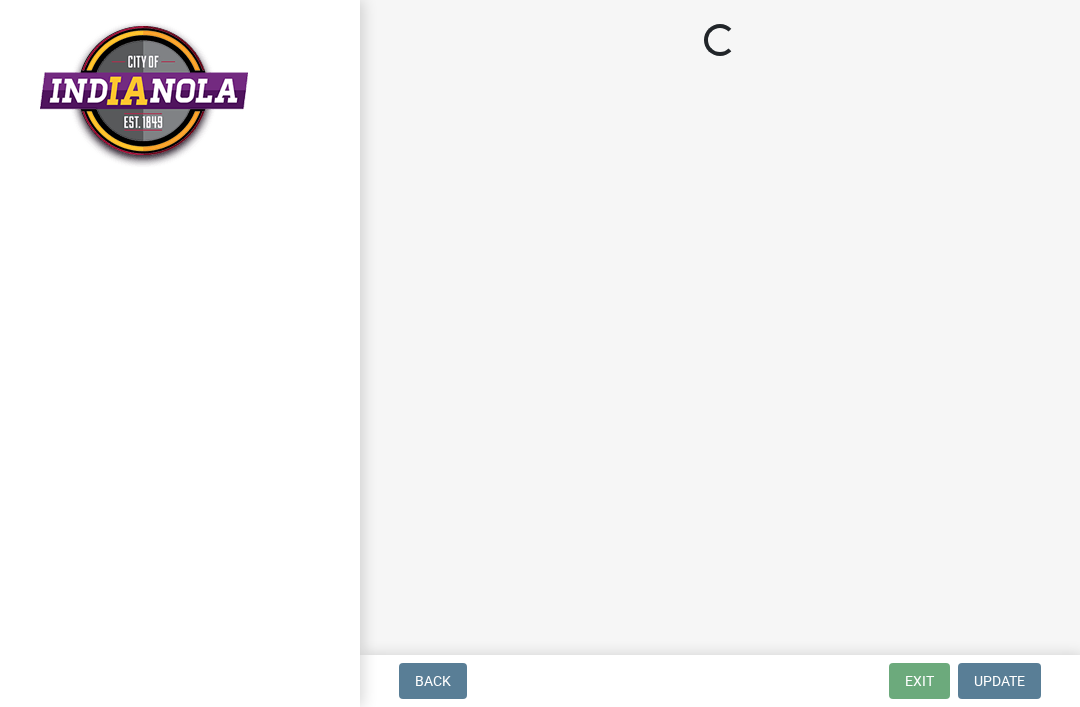 scroll, scrollTop: 0, scrollLeft: 0, axis: both 